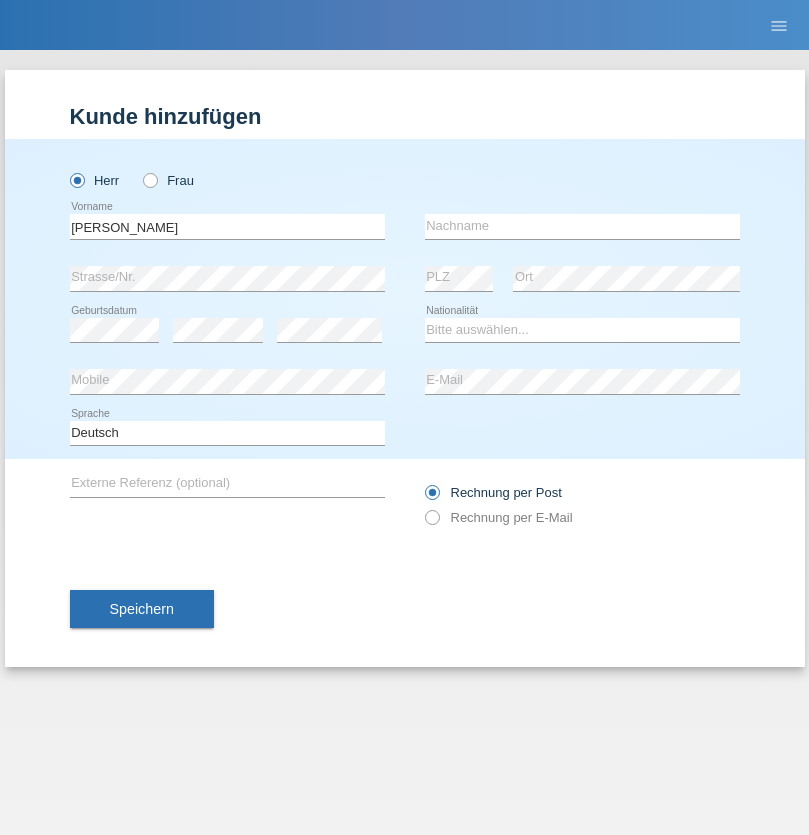 scroll, scrollTop: 0, scrollLeft: 0, axis: both 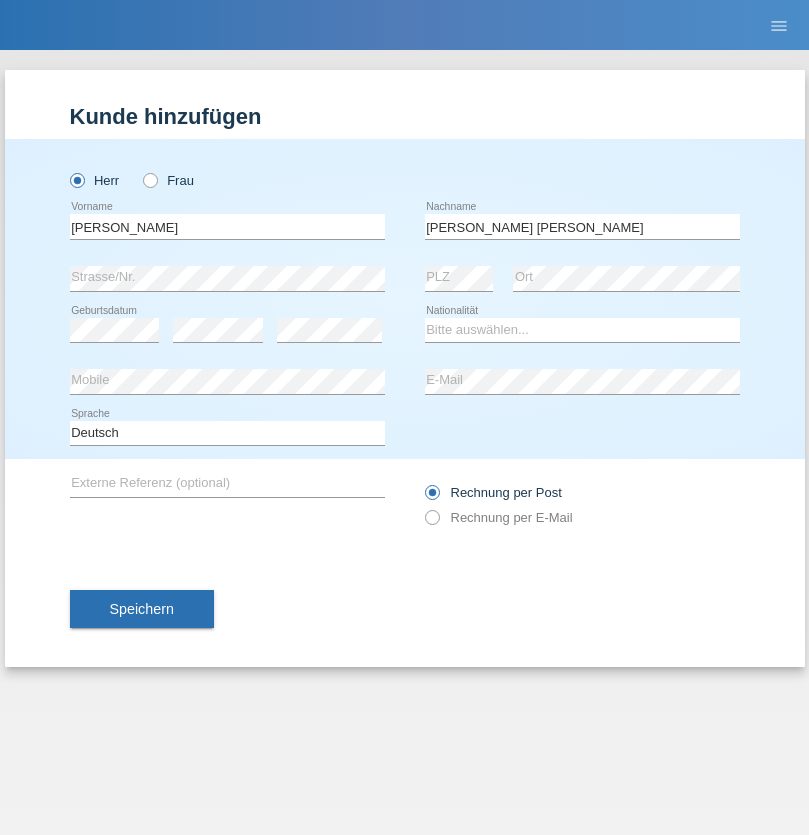 type on "[PERSON_NAME] [PERSON_NAME]" 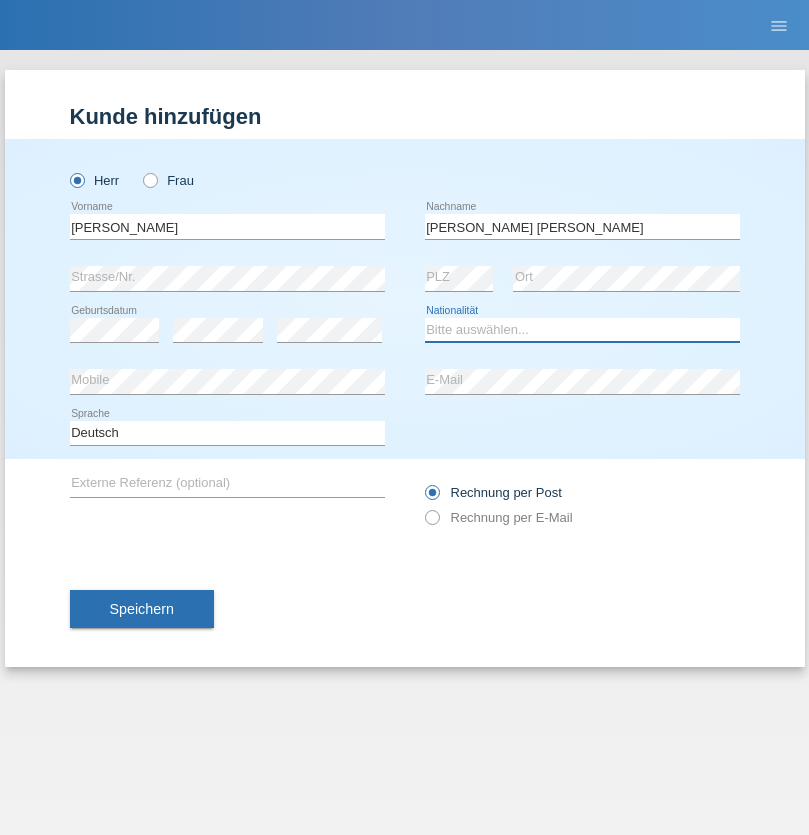 select on "PT" 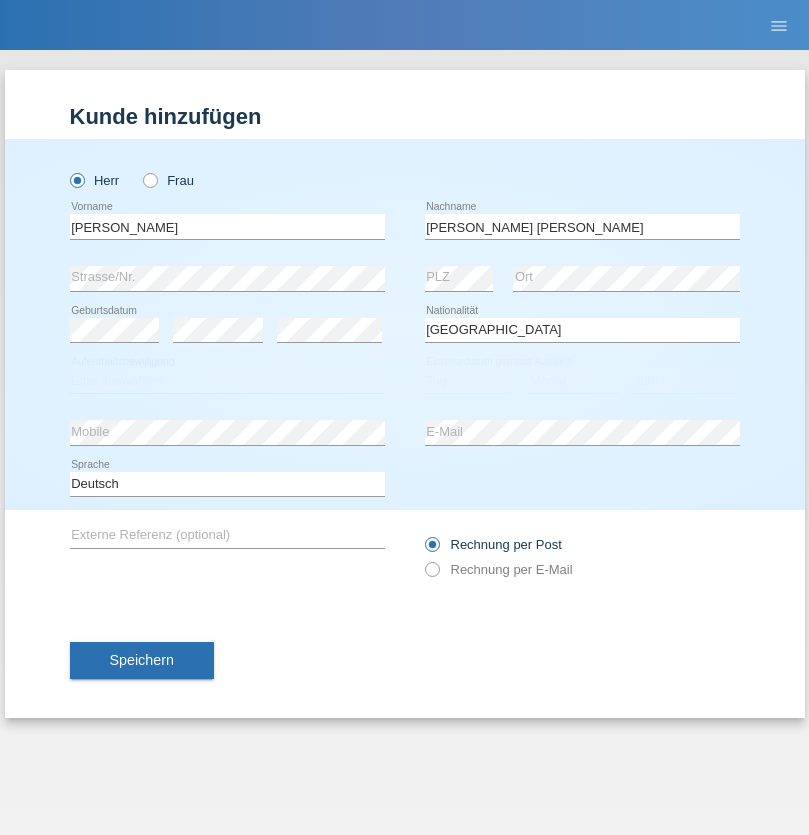 select on "C" 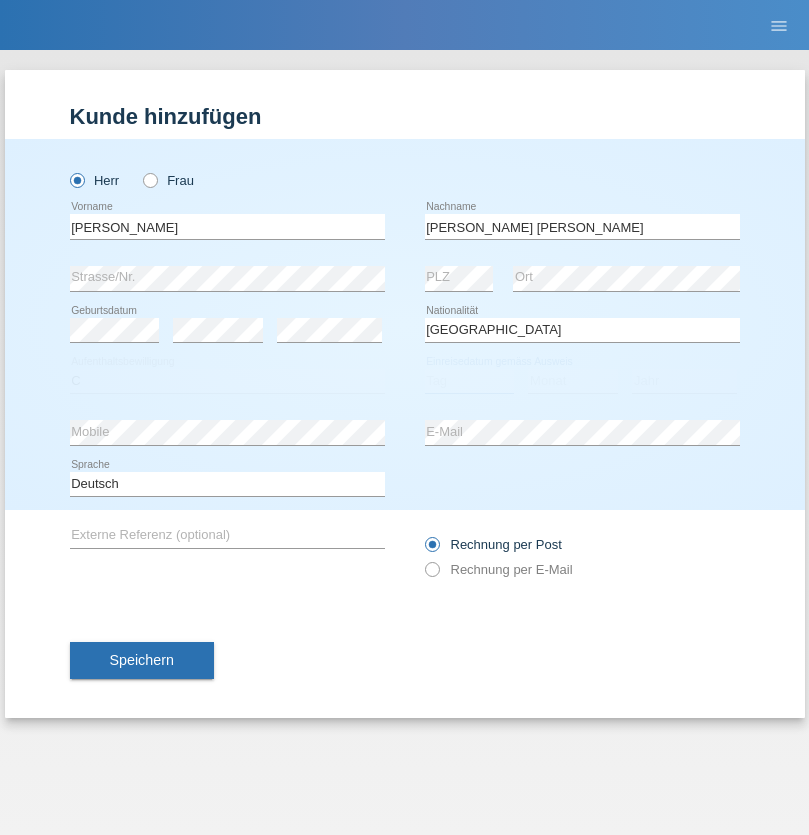 select on "22" 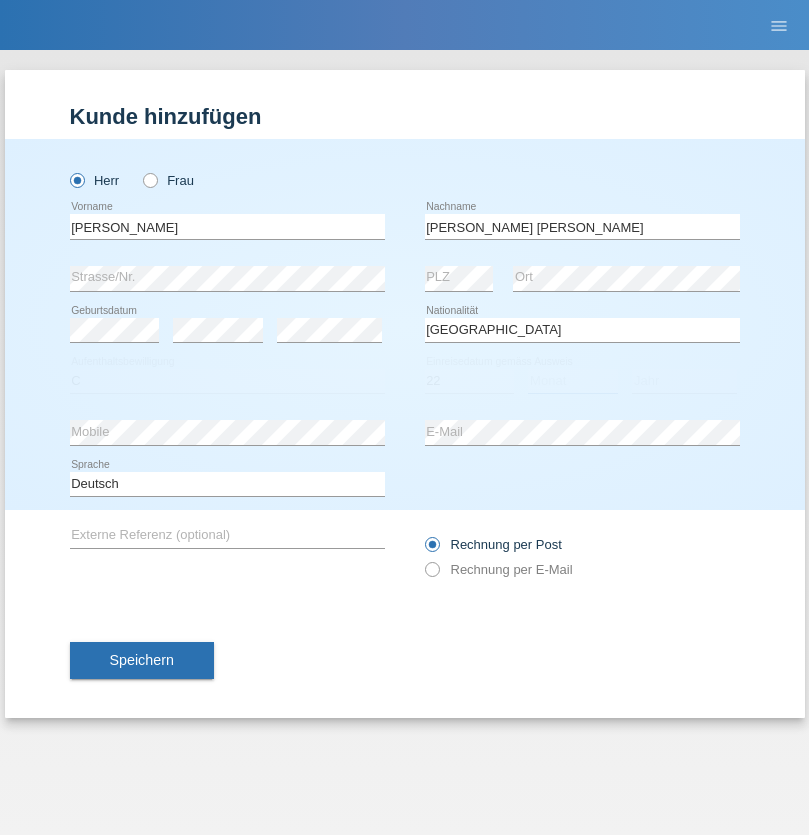 select on "02" 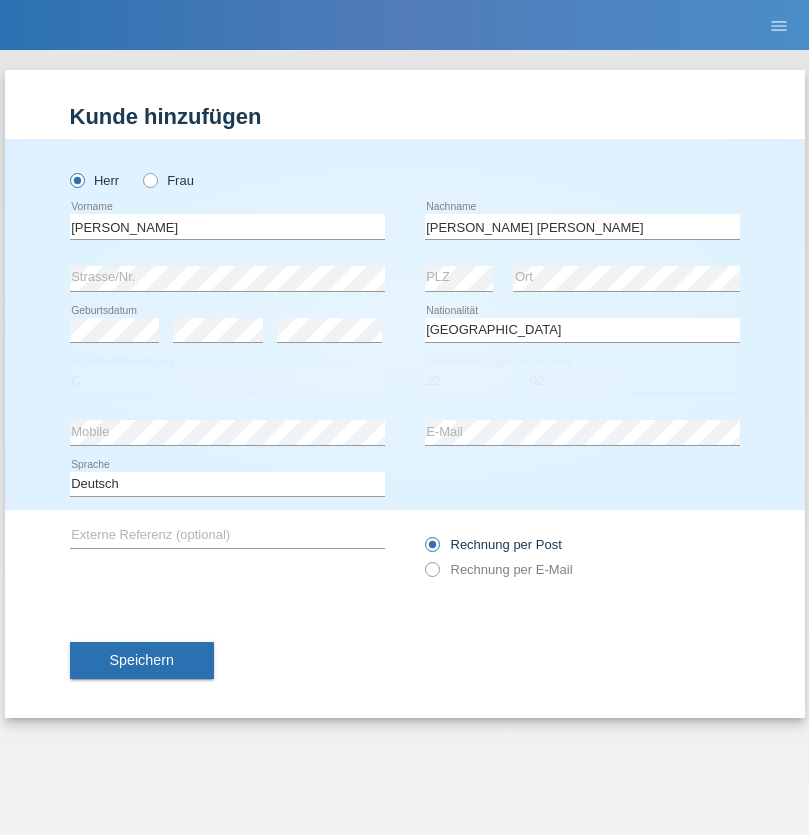 select on "2006" 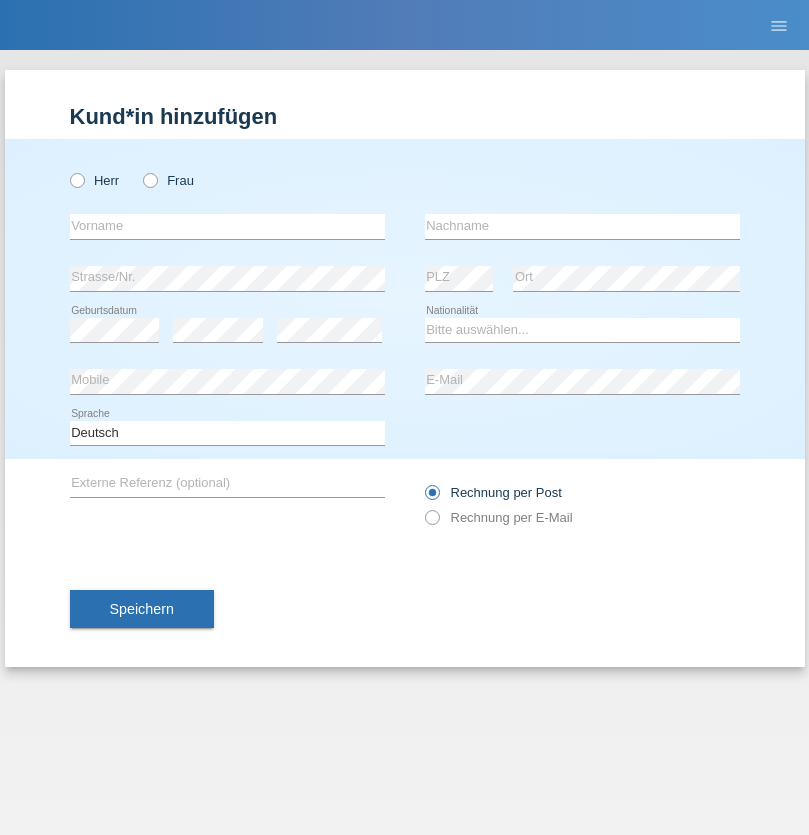 scroll, scrollTop: 0, scrollLeft: 0, axis: both 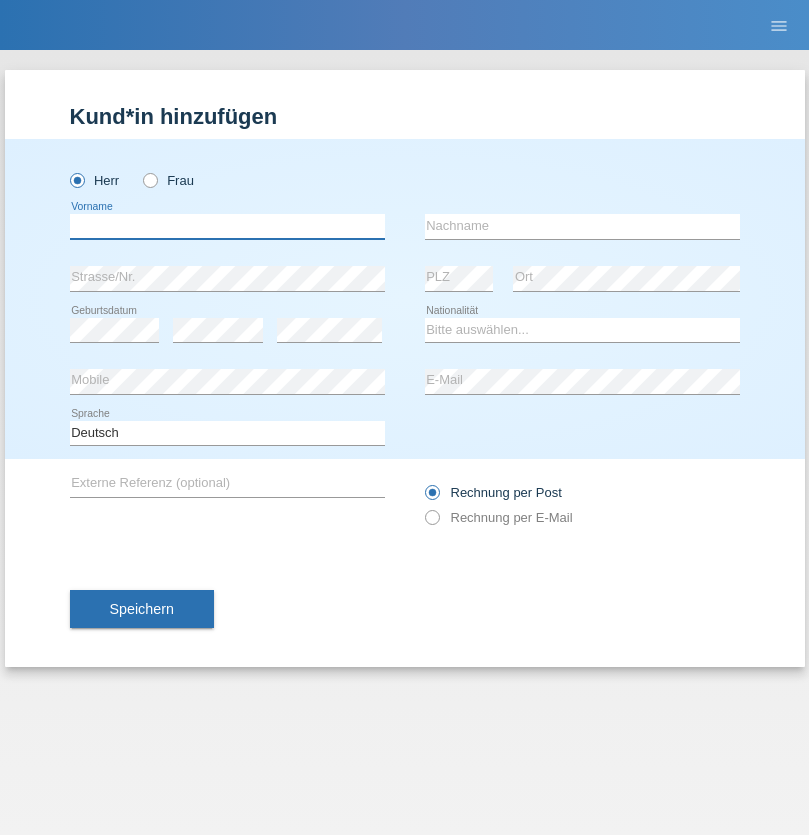 click at bounding box center [227, 226] 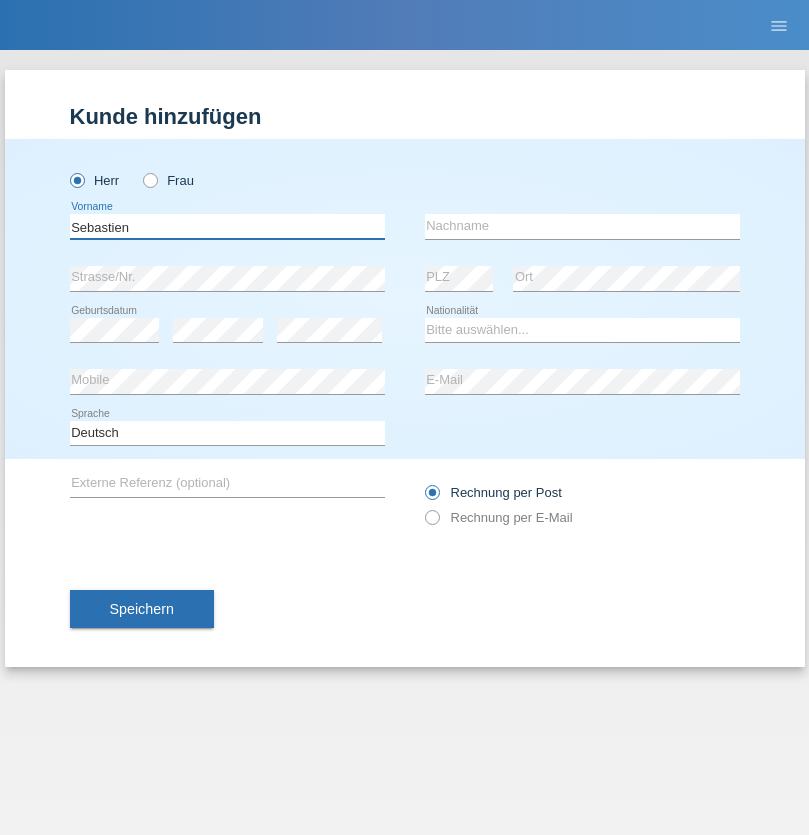 type on "Sebastien" 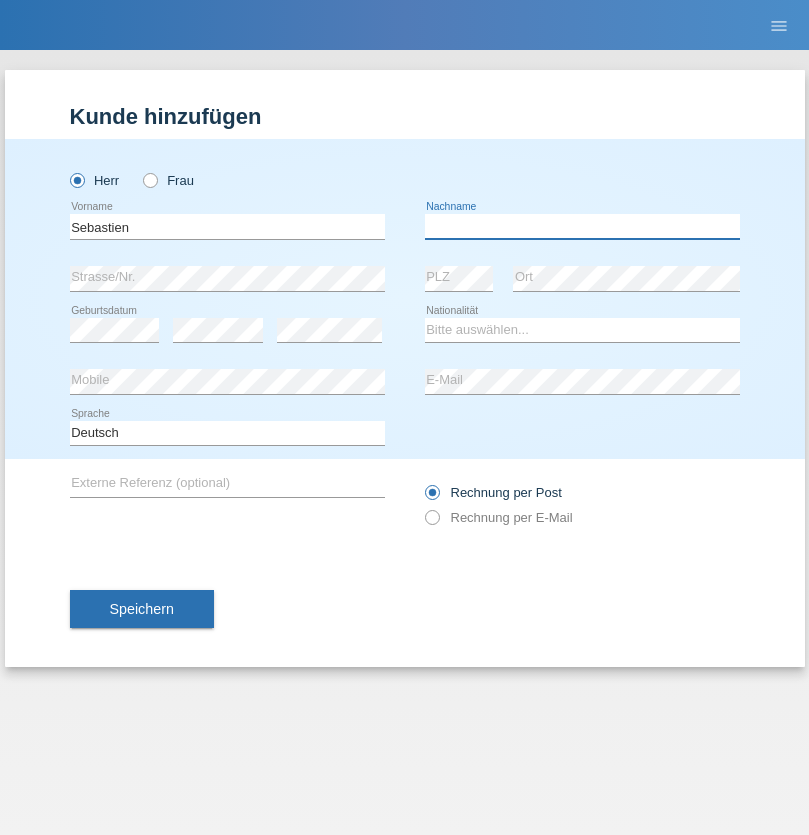 click at bounding box center (582, 226) 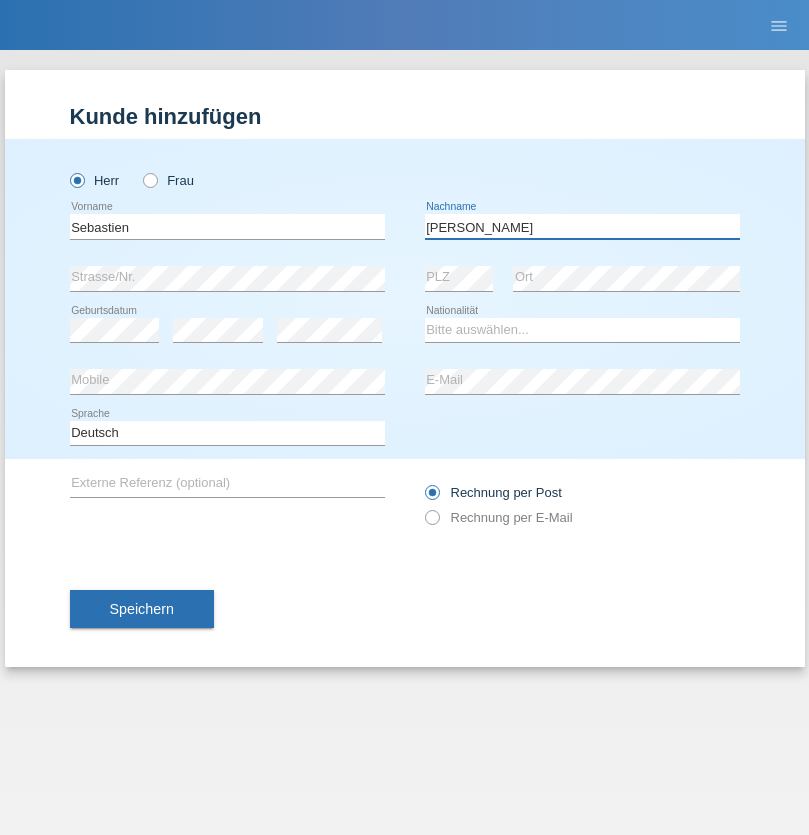 type on "Fischer" 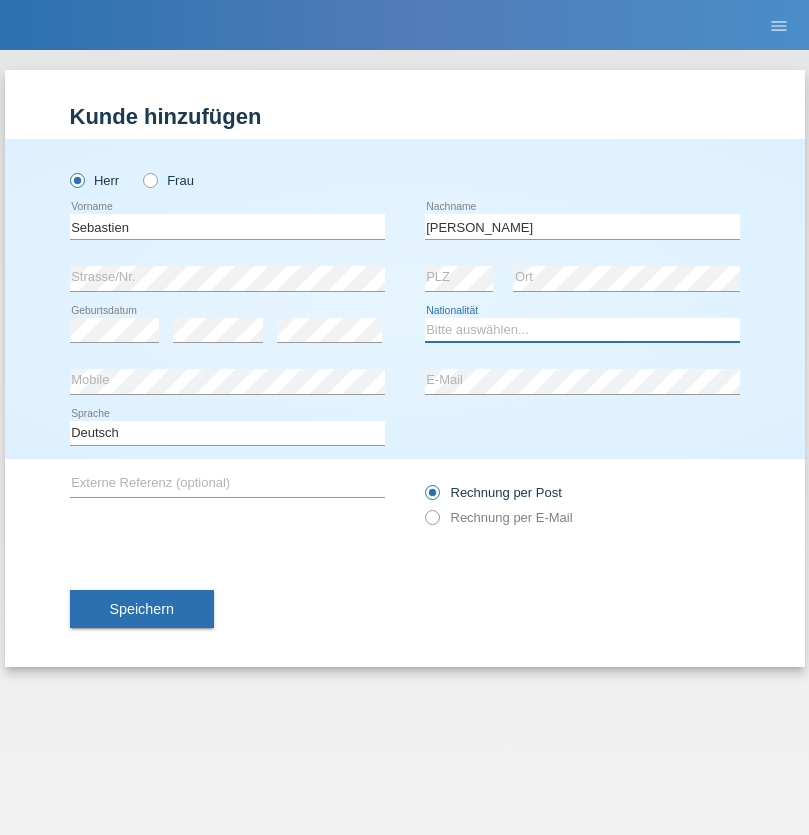 select on "CH" 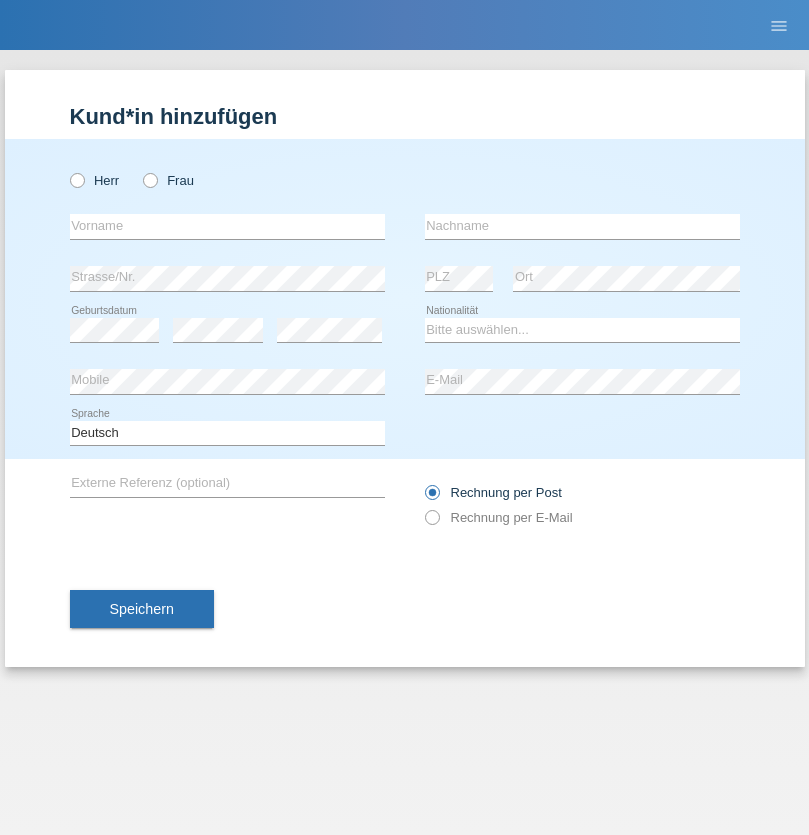 scroll, scrollTop: 0, scrollLeft: 0, axis: both 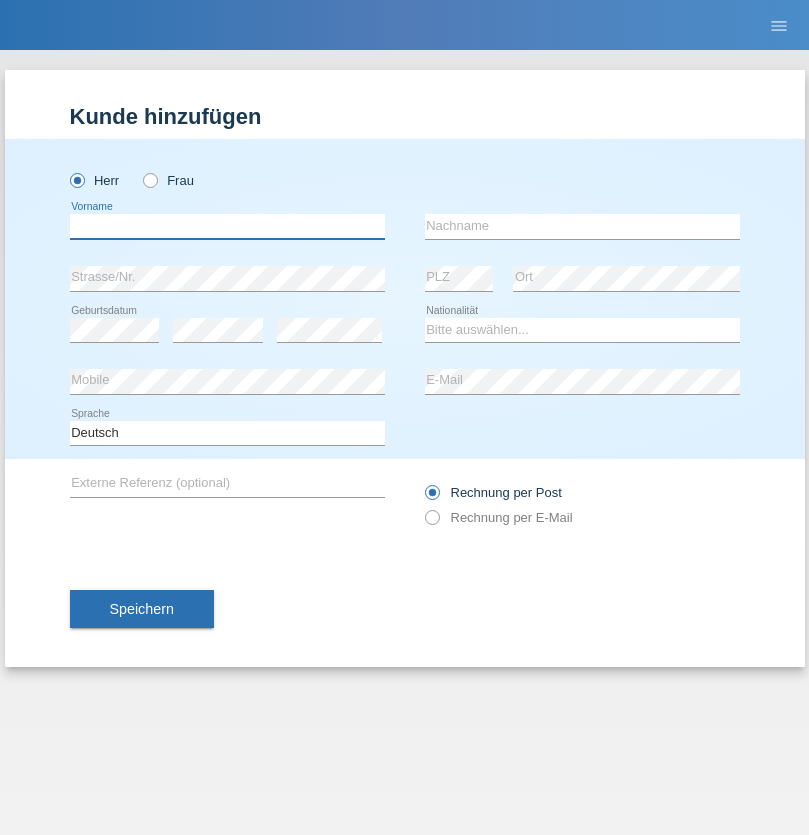 click at bounding box center (227, 226) 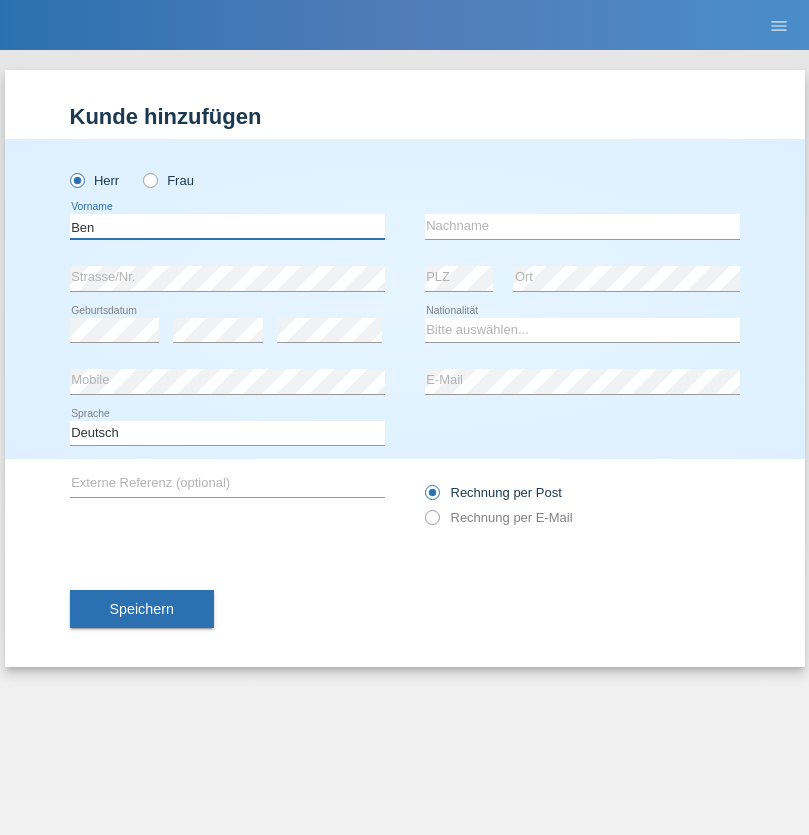 type on "Ben" 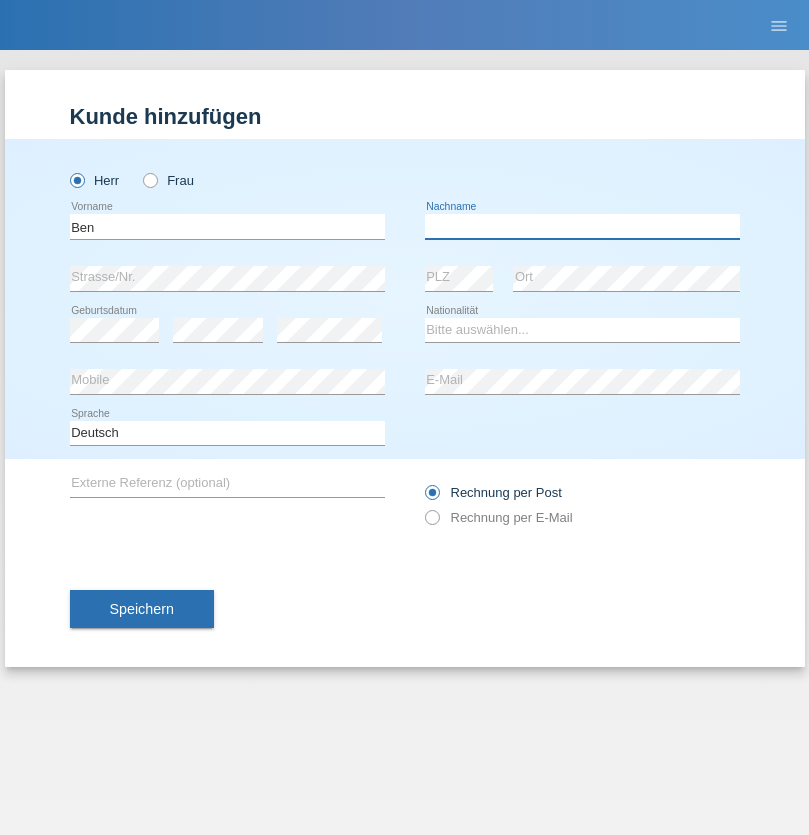 click at bounding box center (582, 226) 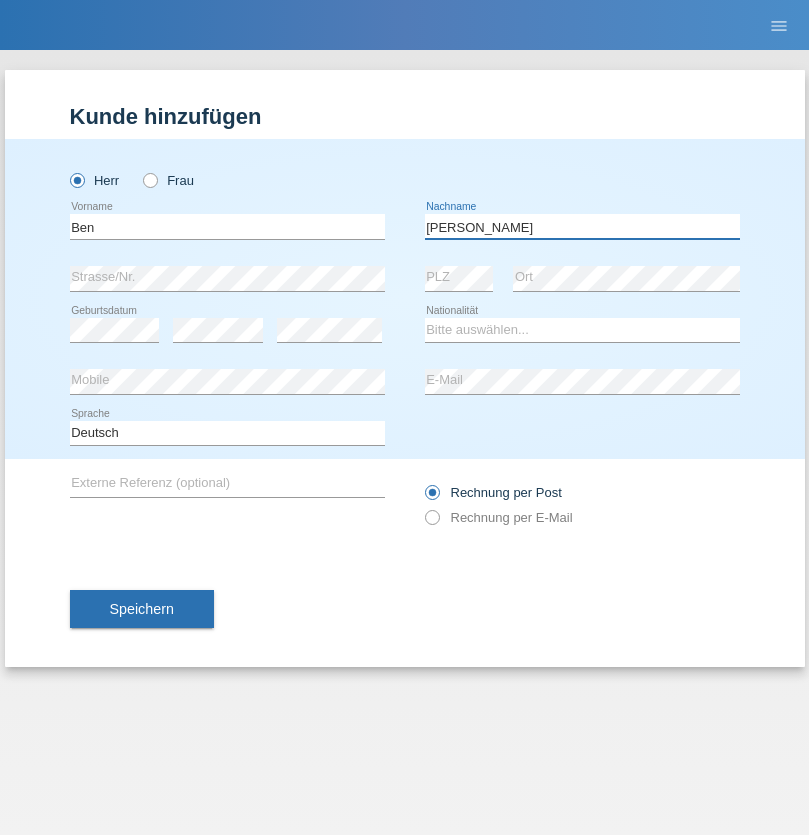 type on "Gilardi" 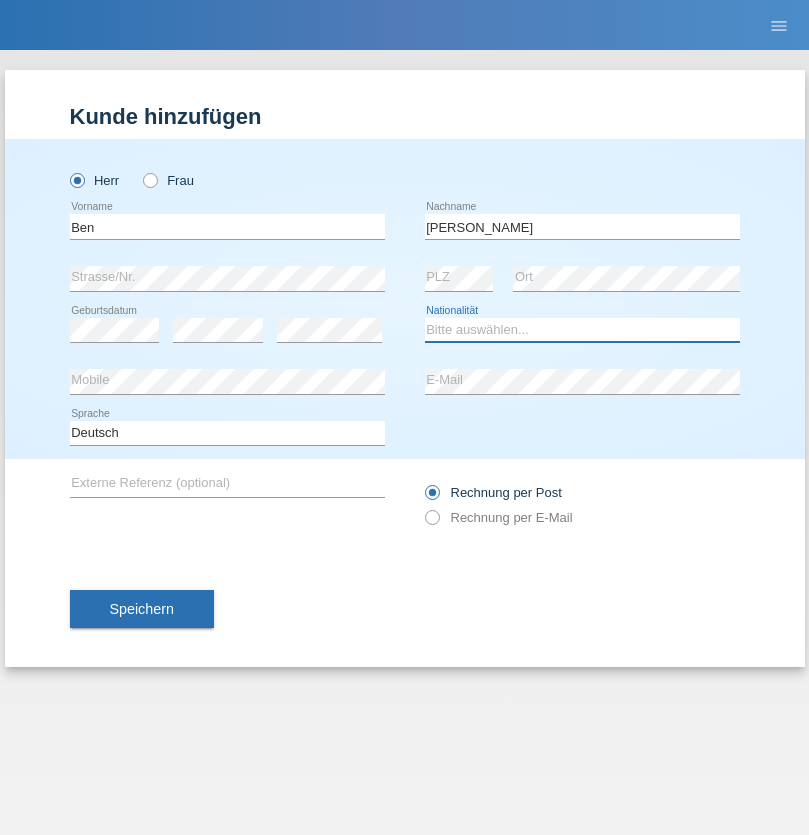 select on "CH" 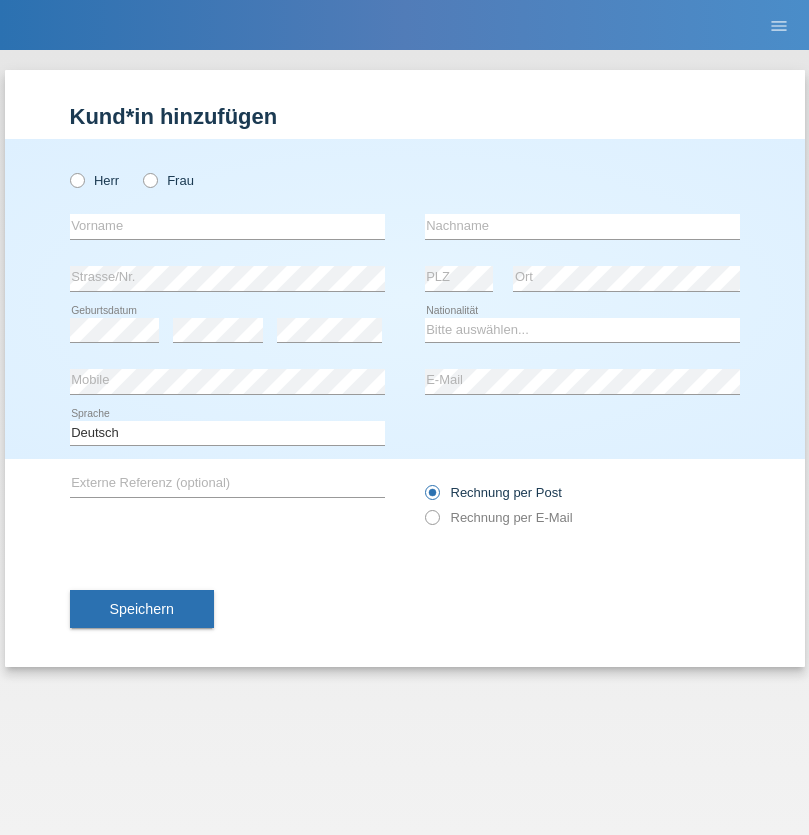 scroll, scrollTop: 0, scrollLeft: 0, axis: both 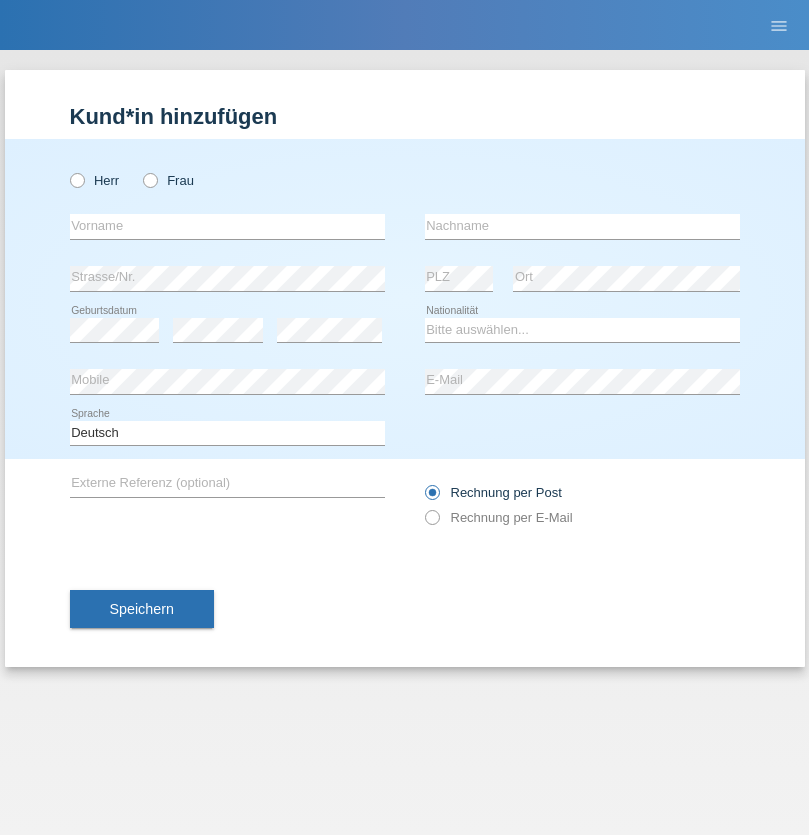 radio on "true" 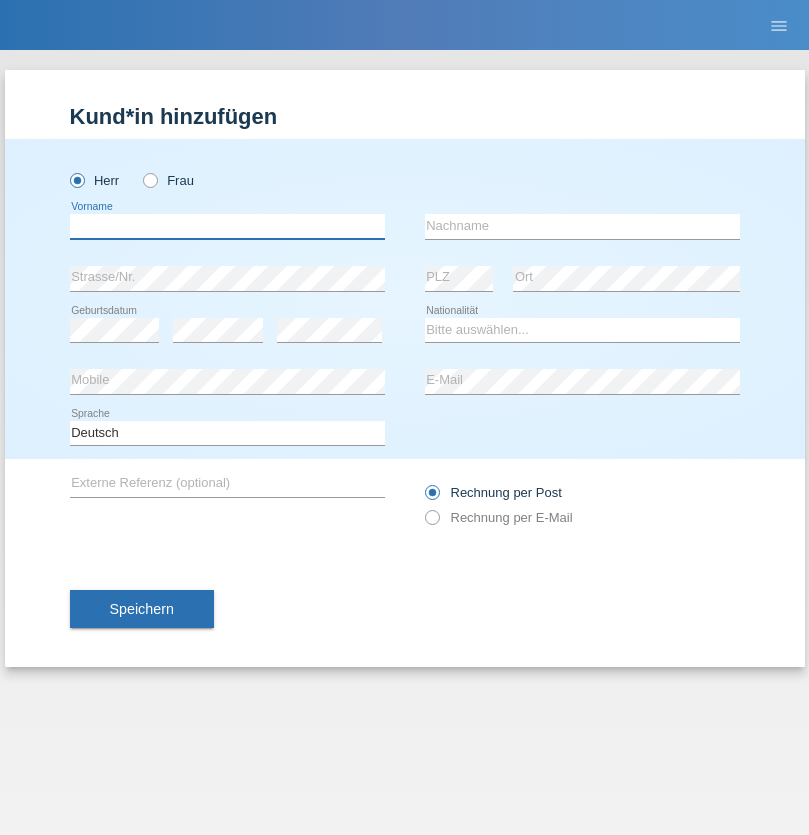 click at bounding box center (227, 226) 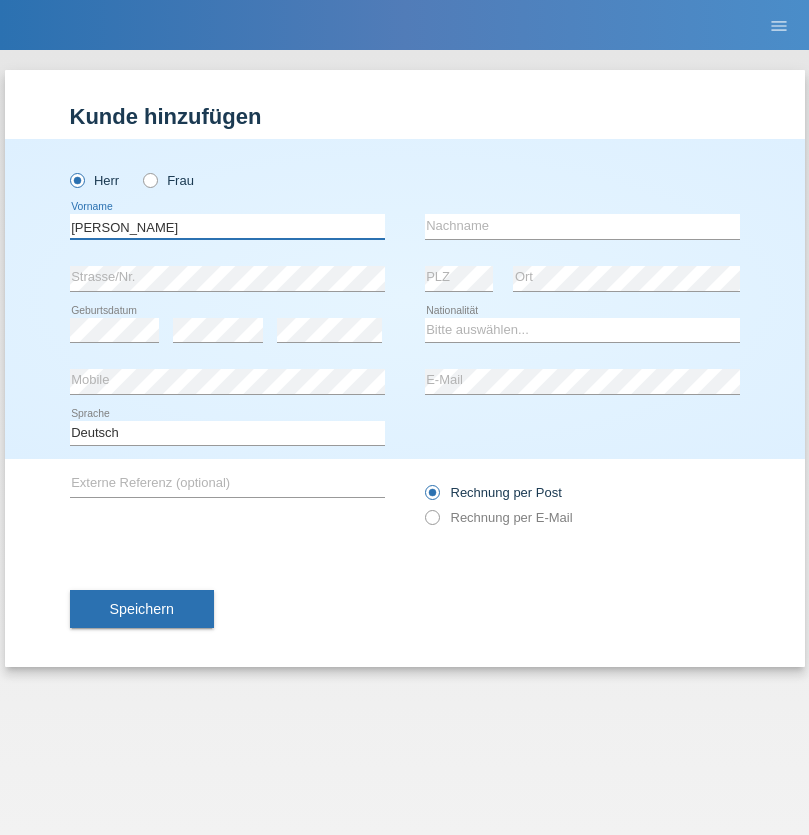 type on "Robert" 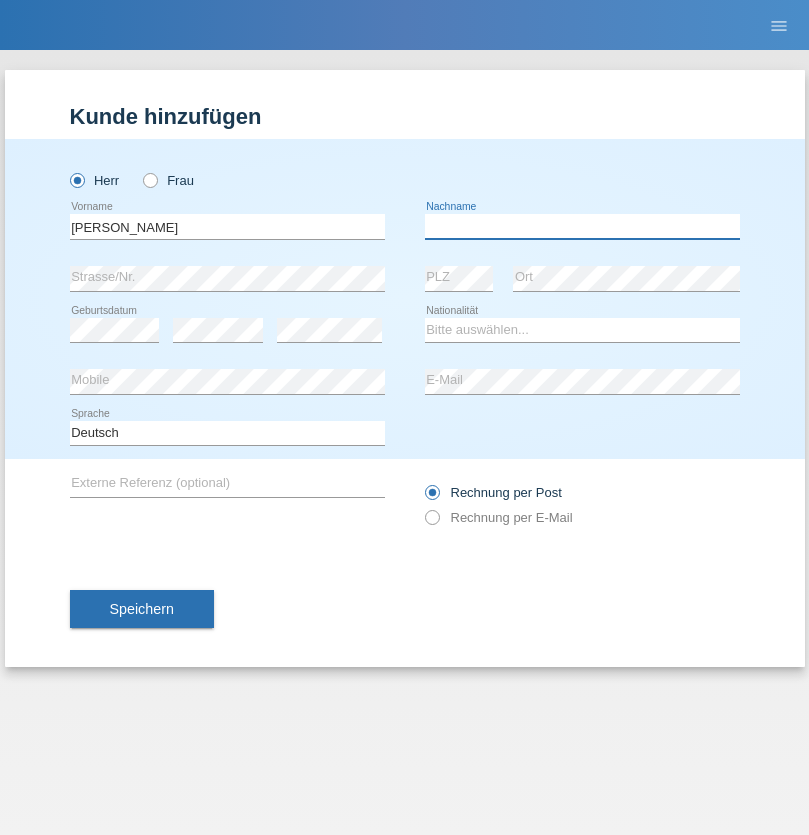 click at bounding box center [582, 226] 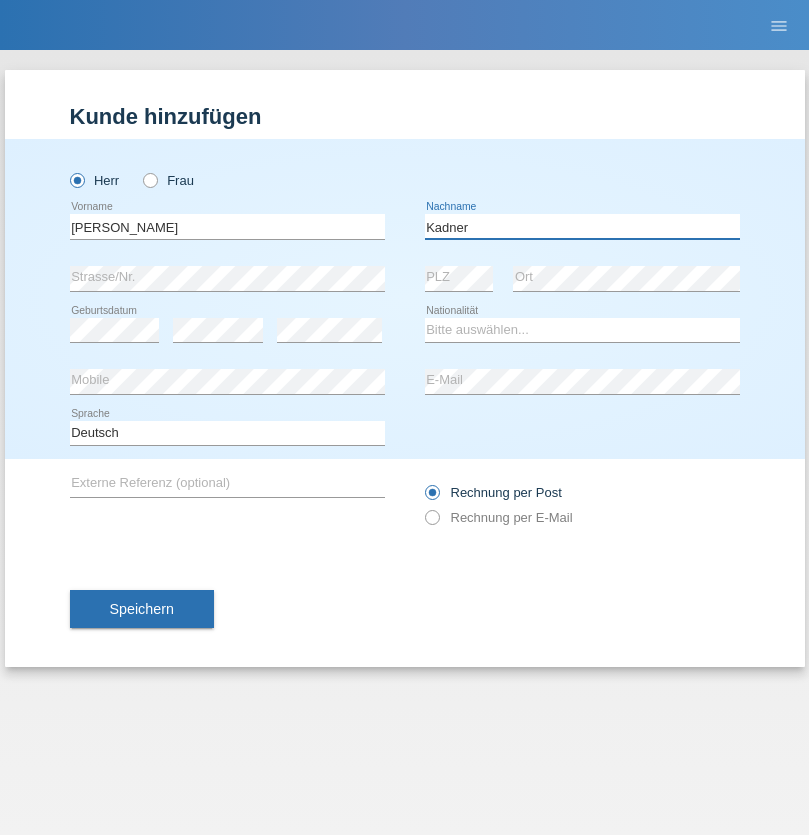 type on "Kadner" 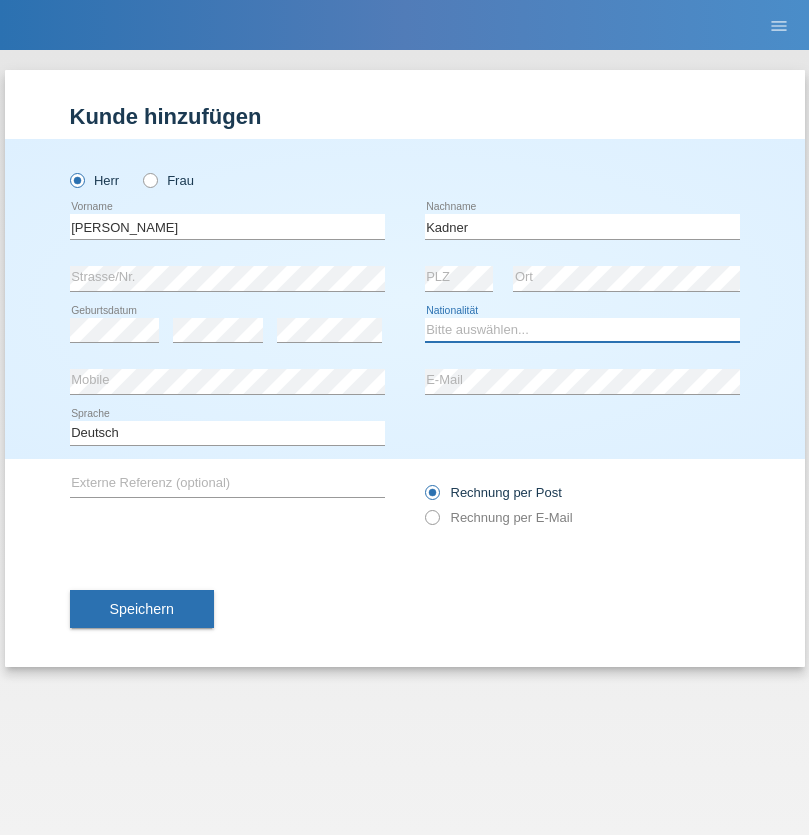 select on "DE" 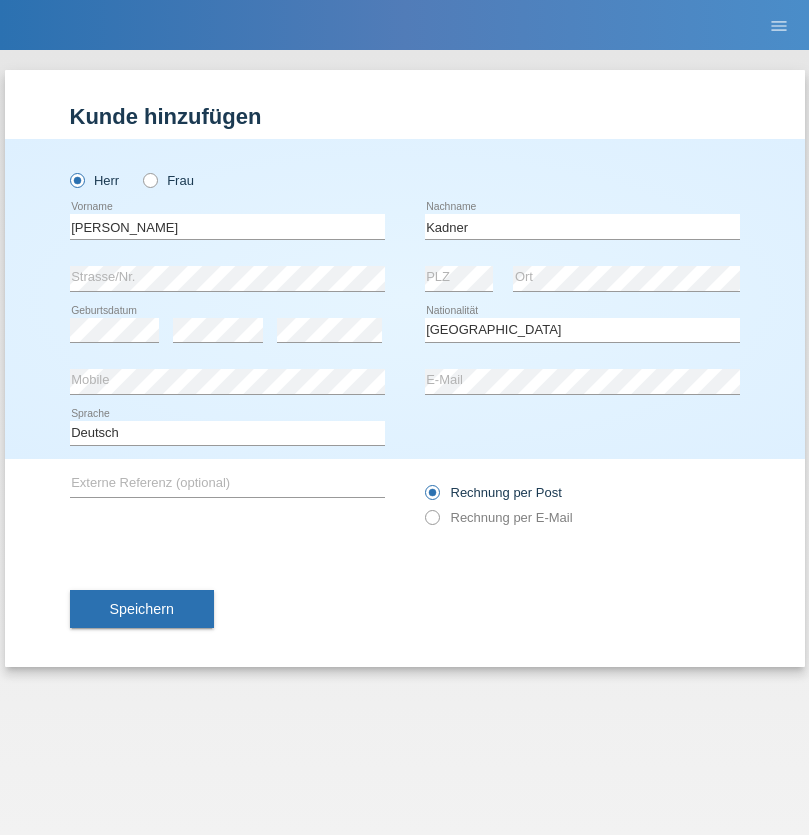 select on "C" 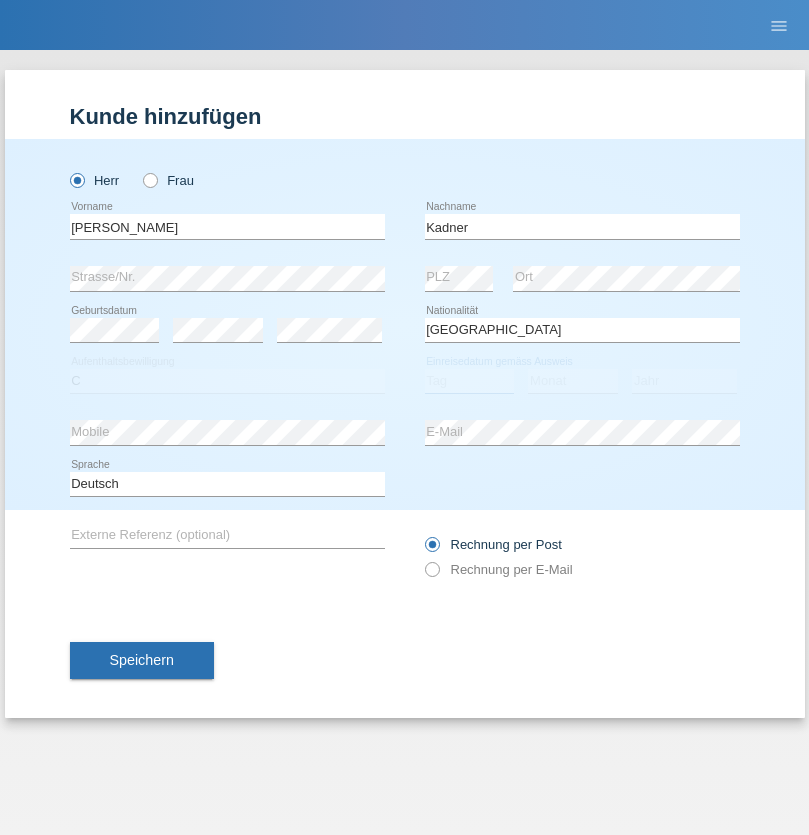 select on "15" 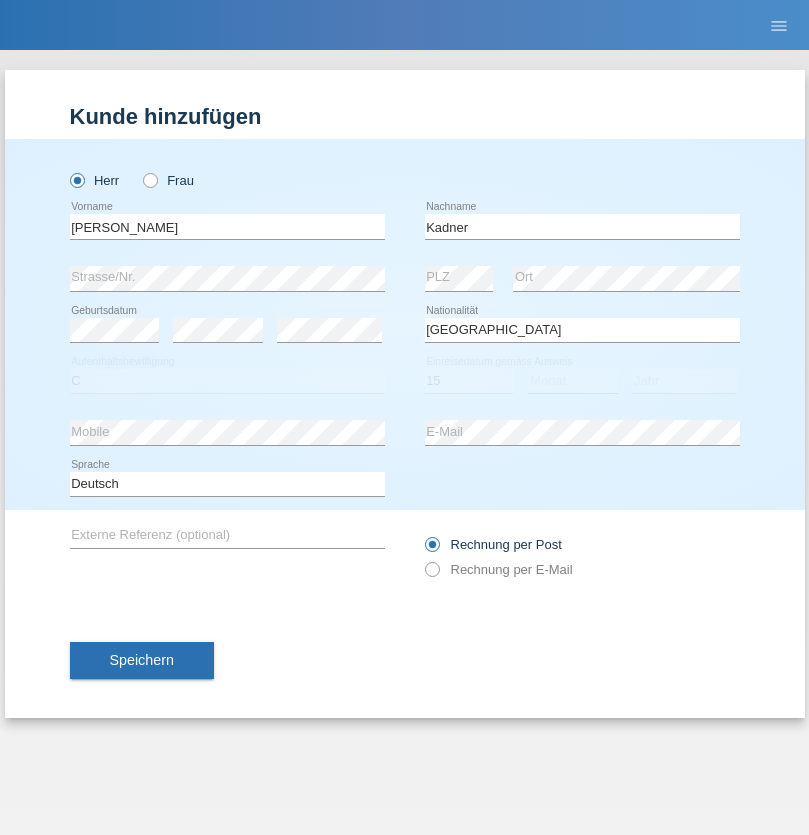 select on "06" 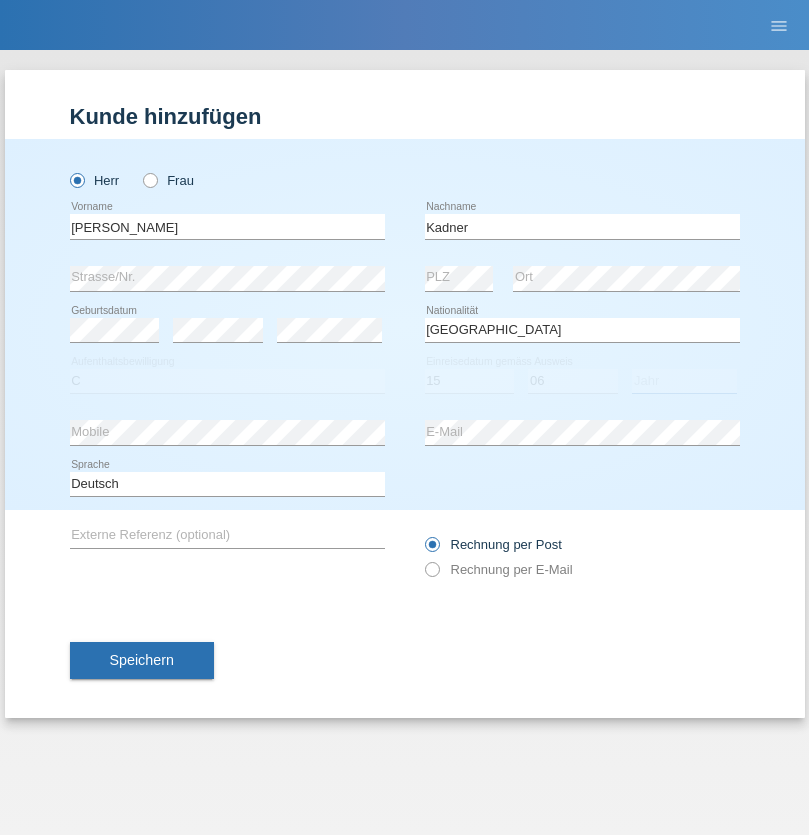 select on "2020" 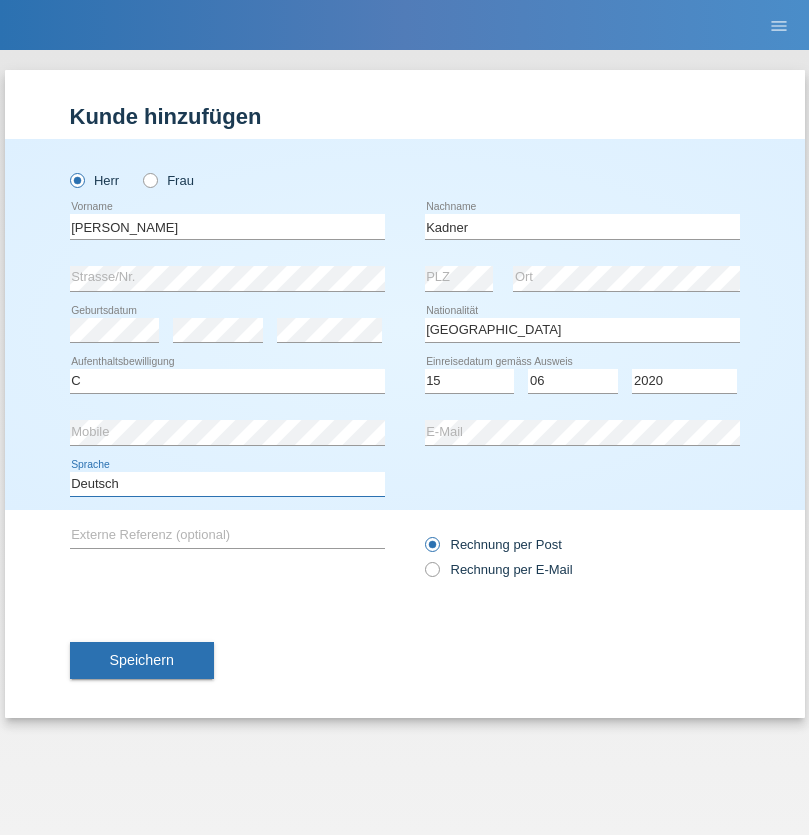 select on "en" 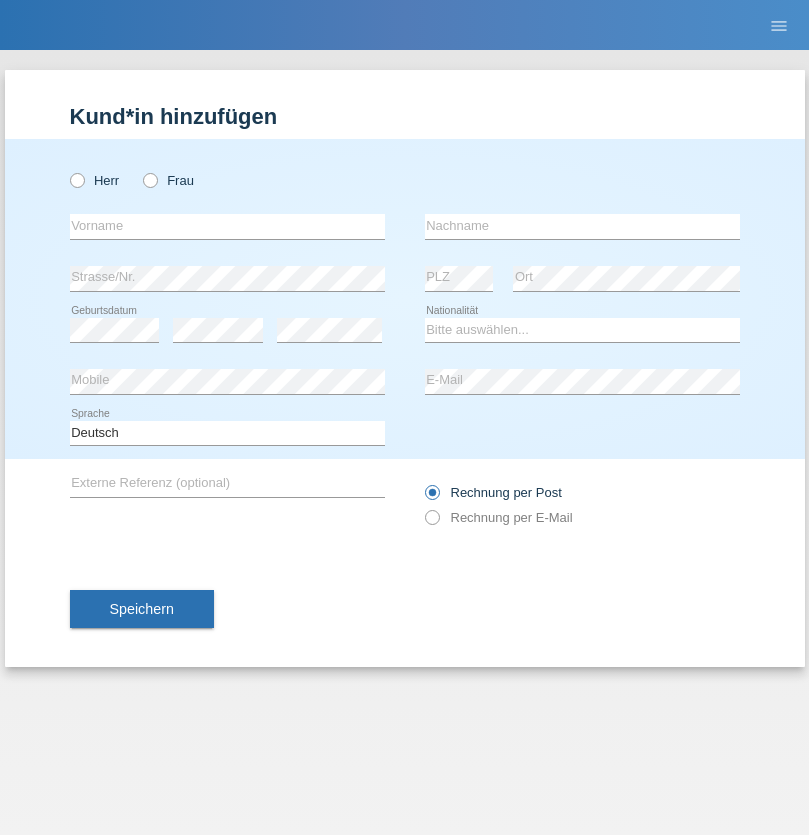 scroll, scrollTop: 0, scrollLeft: 0, axis: both 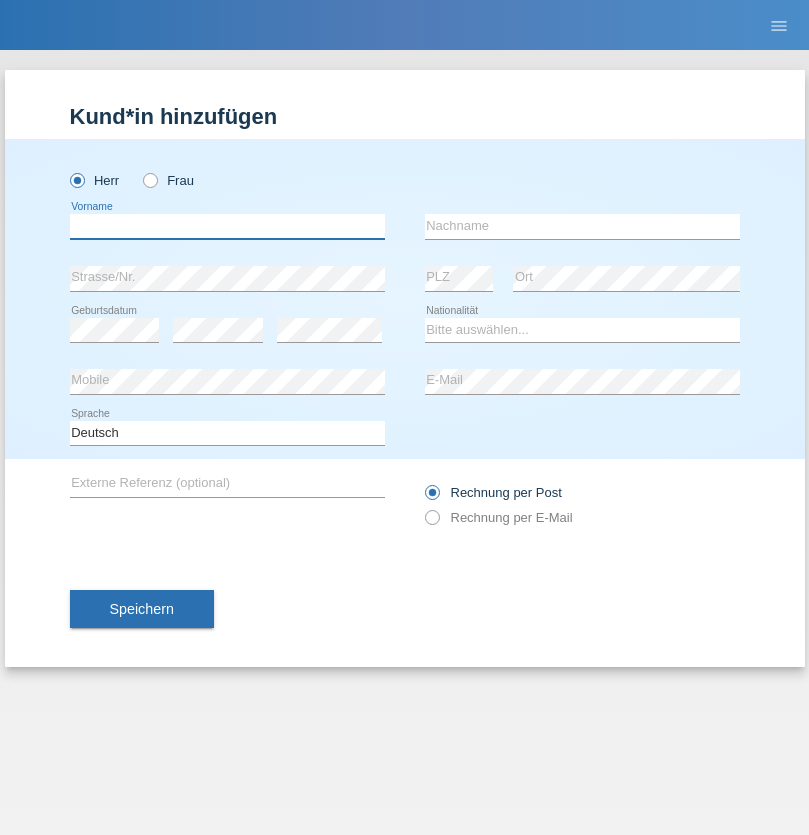 click at bounding box center (227, 226) 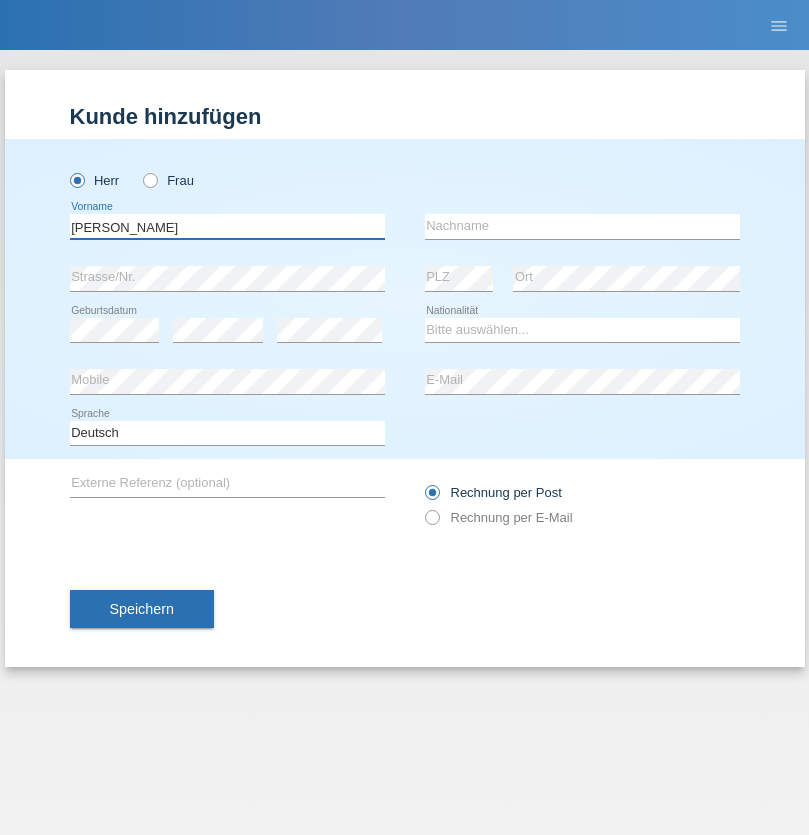 type on "[PERSON_NAME]" 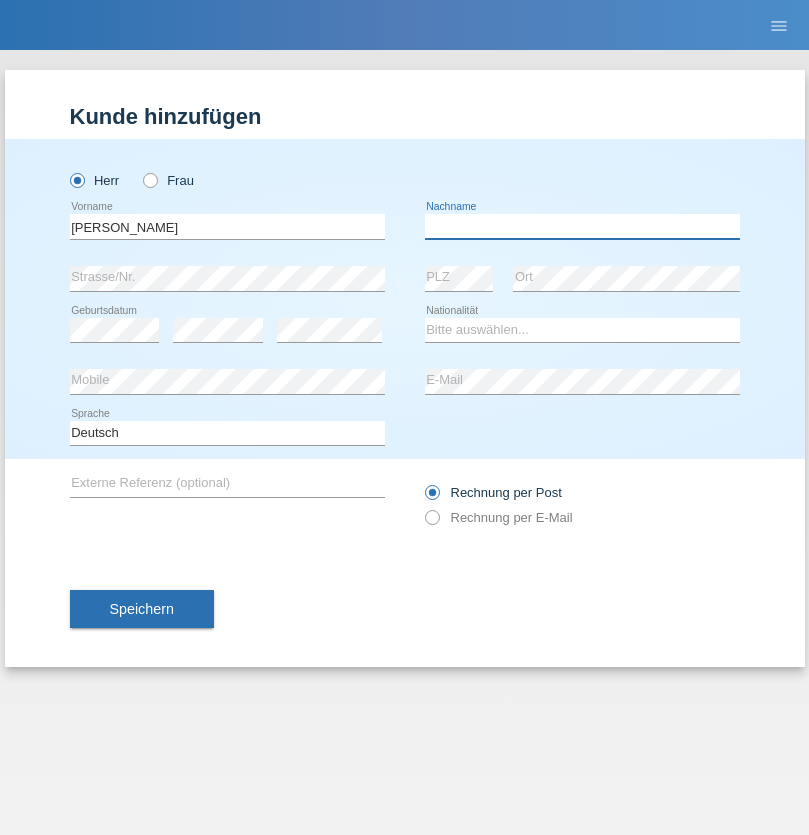 click at bounding box center (582, 226) 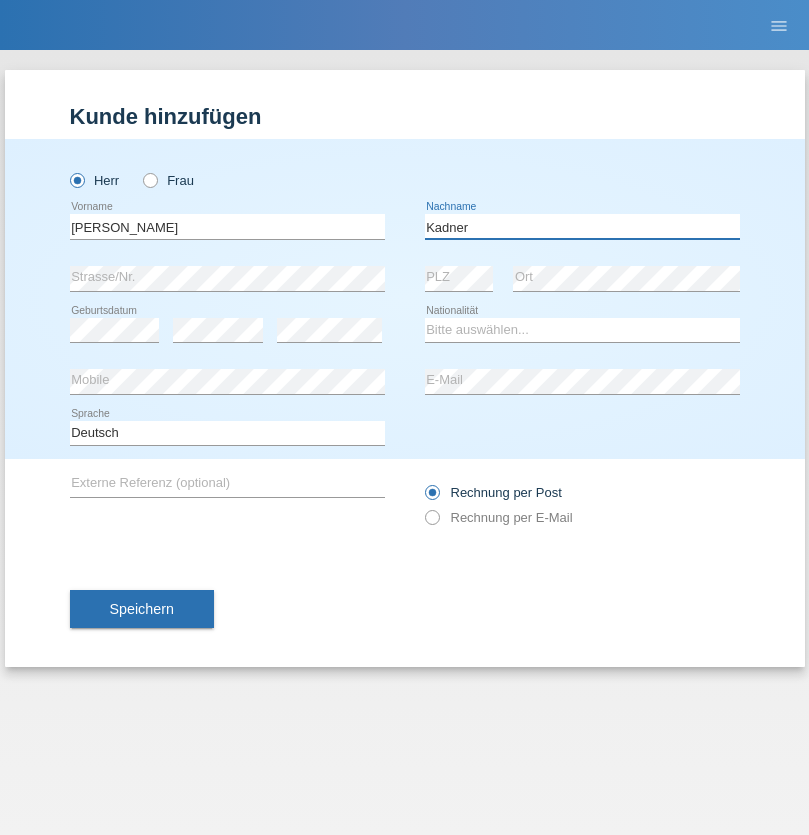 type on "Kadner" 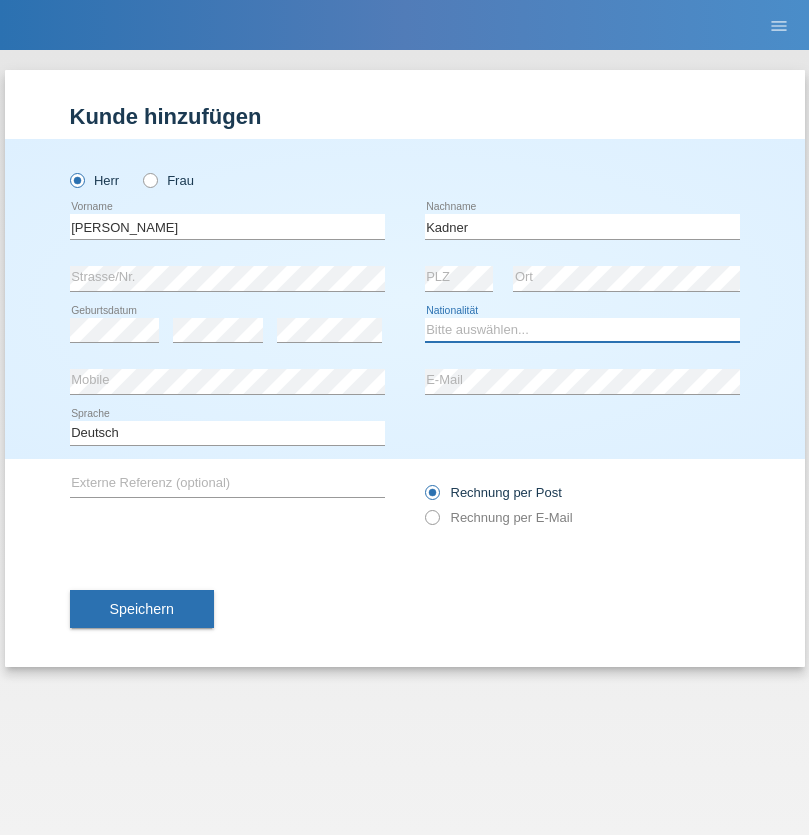 select on "DE" 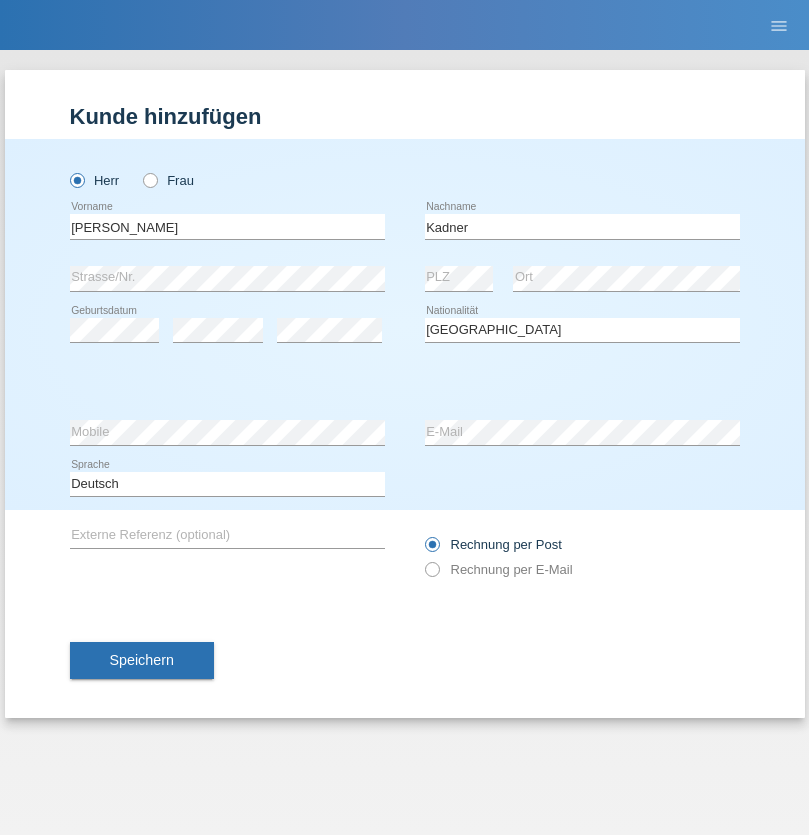 select on "C" 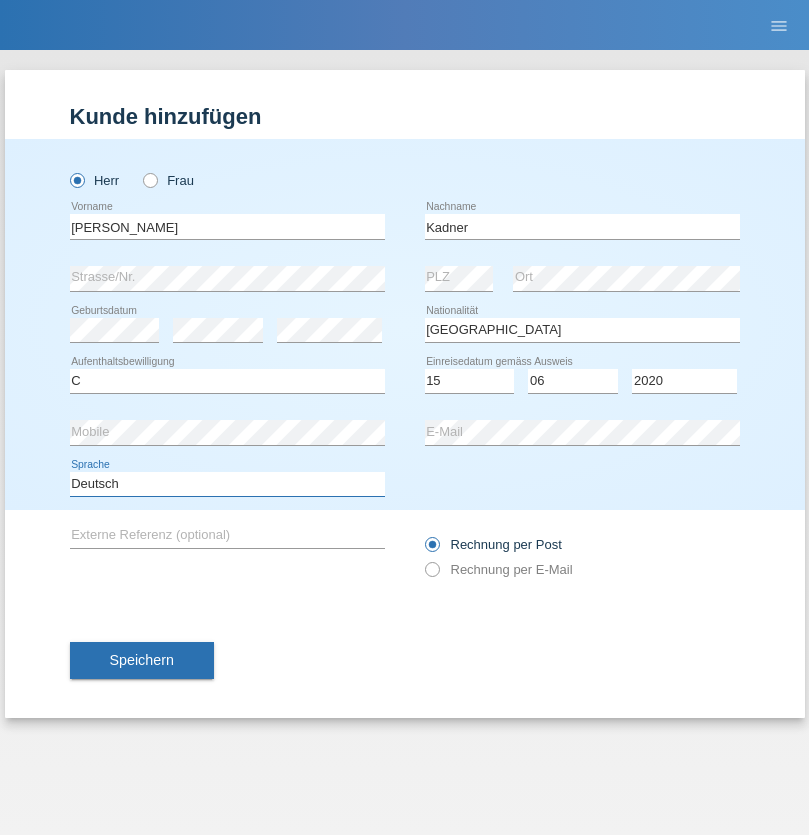 select on "en" 